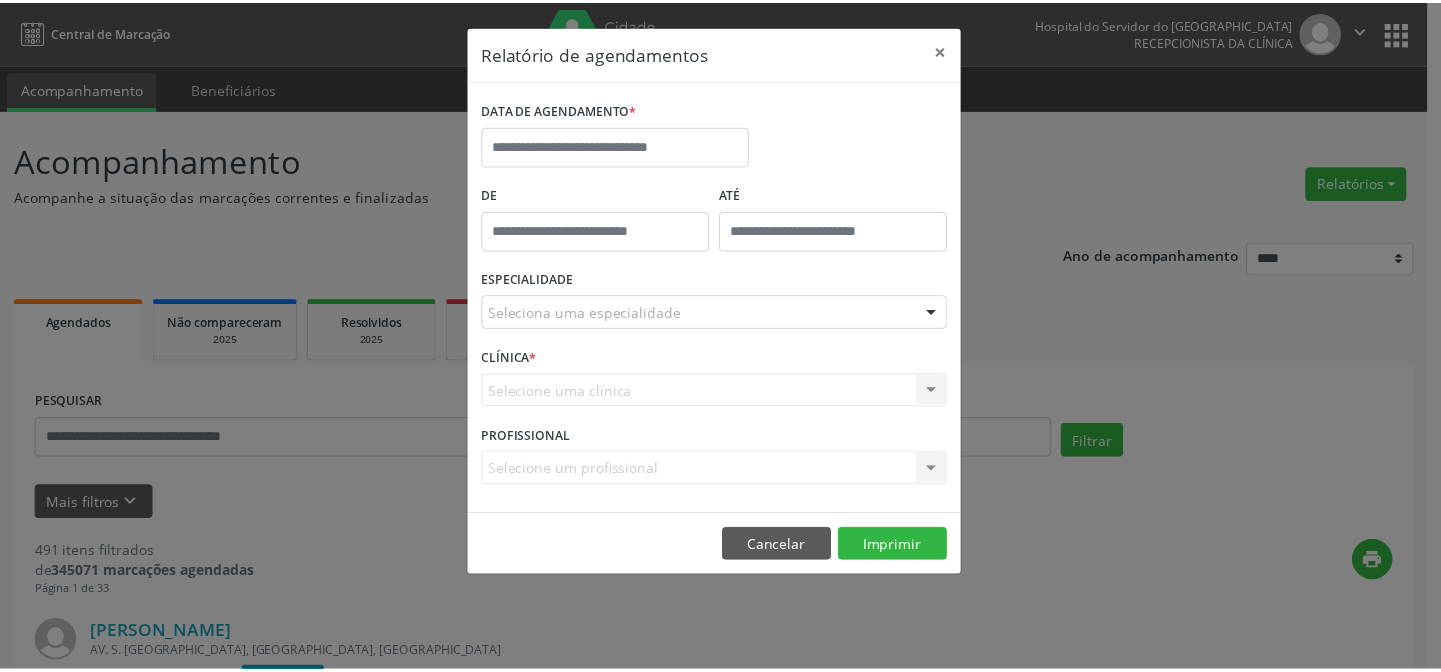 scroll, scrollTop: 0, scrollLeft: 0, axis: both 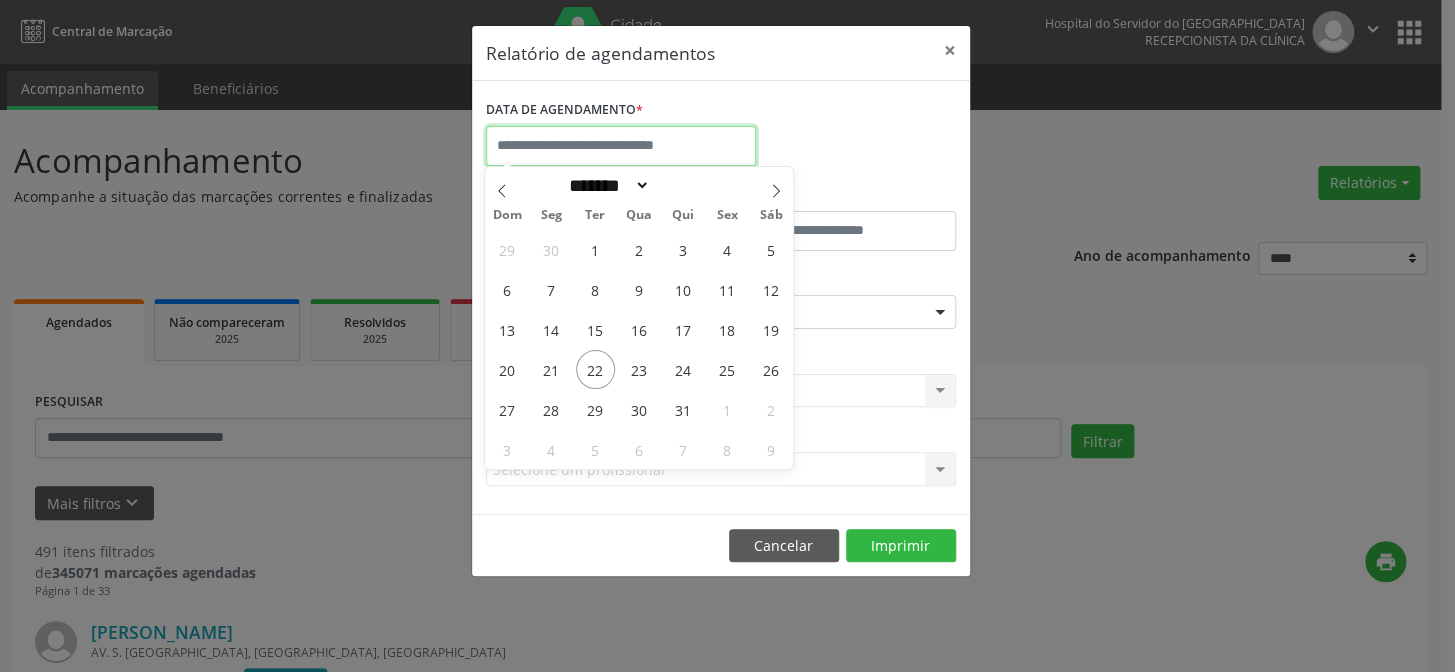 click at bounding box center (621, 146) 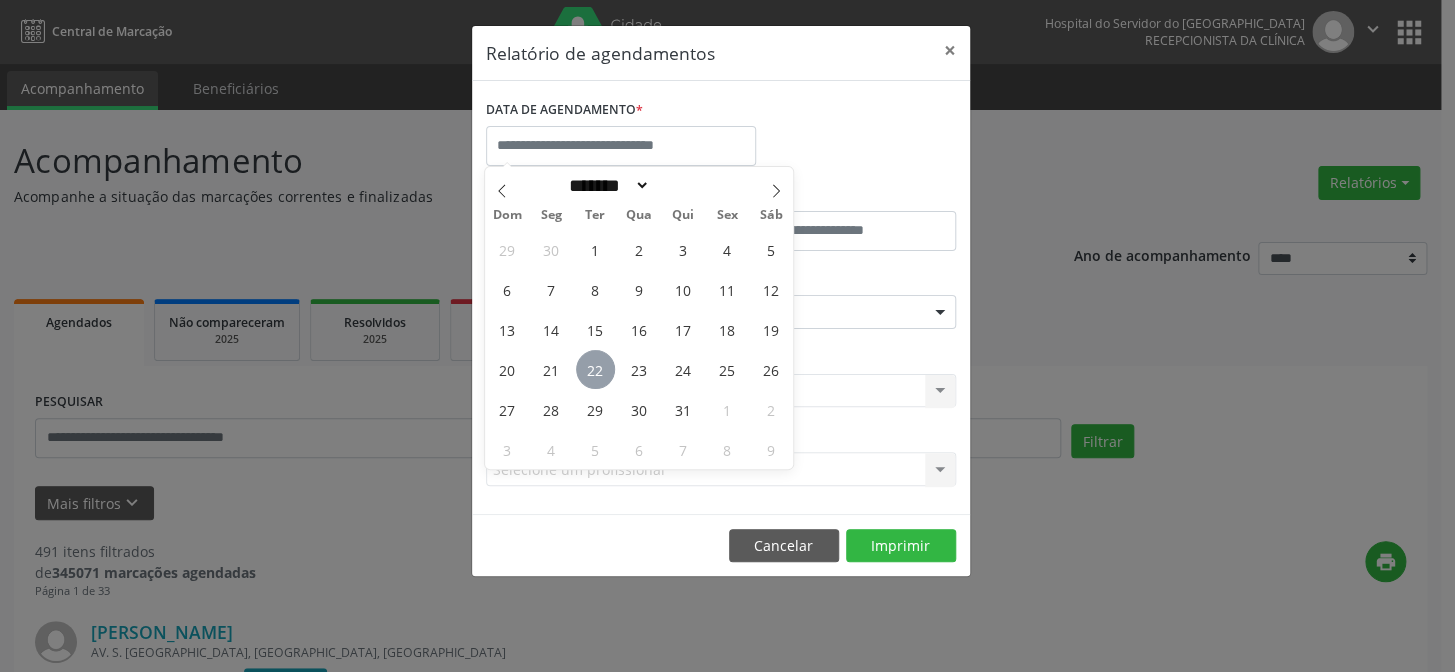 click on "22" at bounding box center [595, 369] 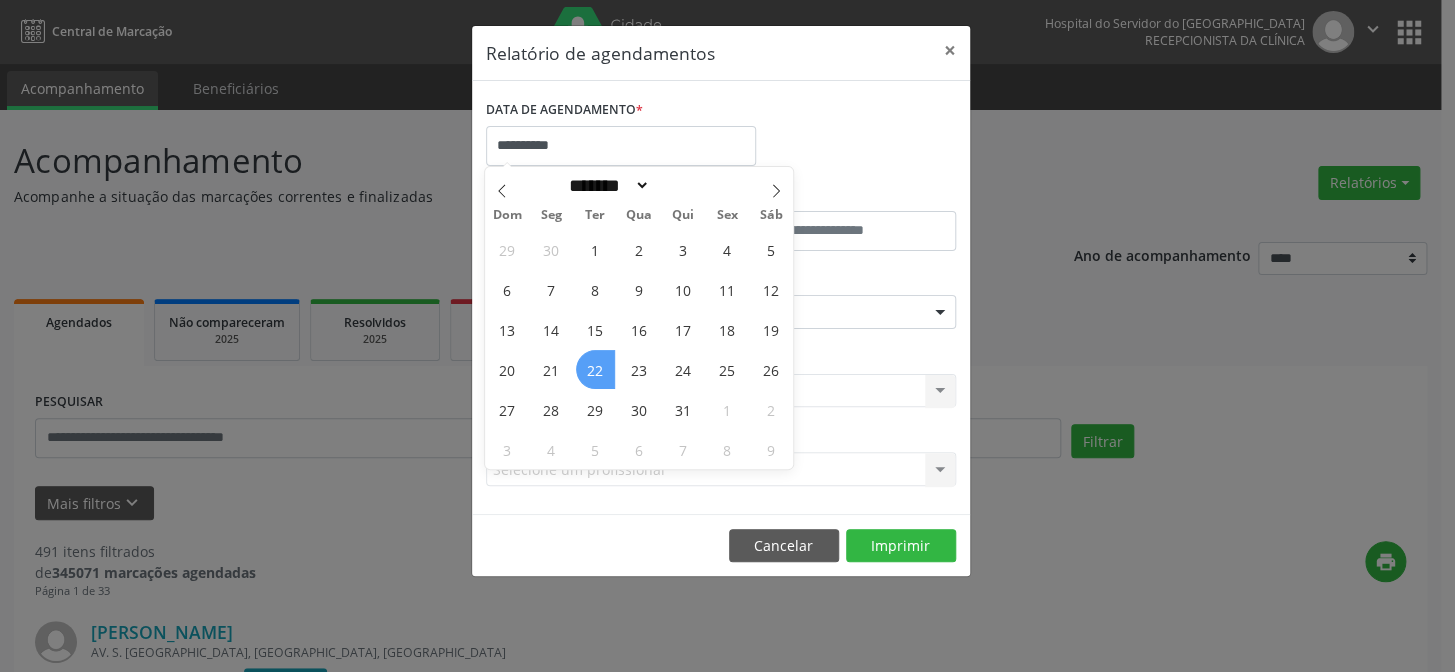 click on "22" at bounding box center (595, 369) 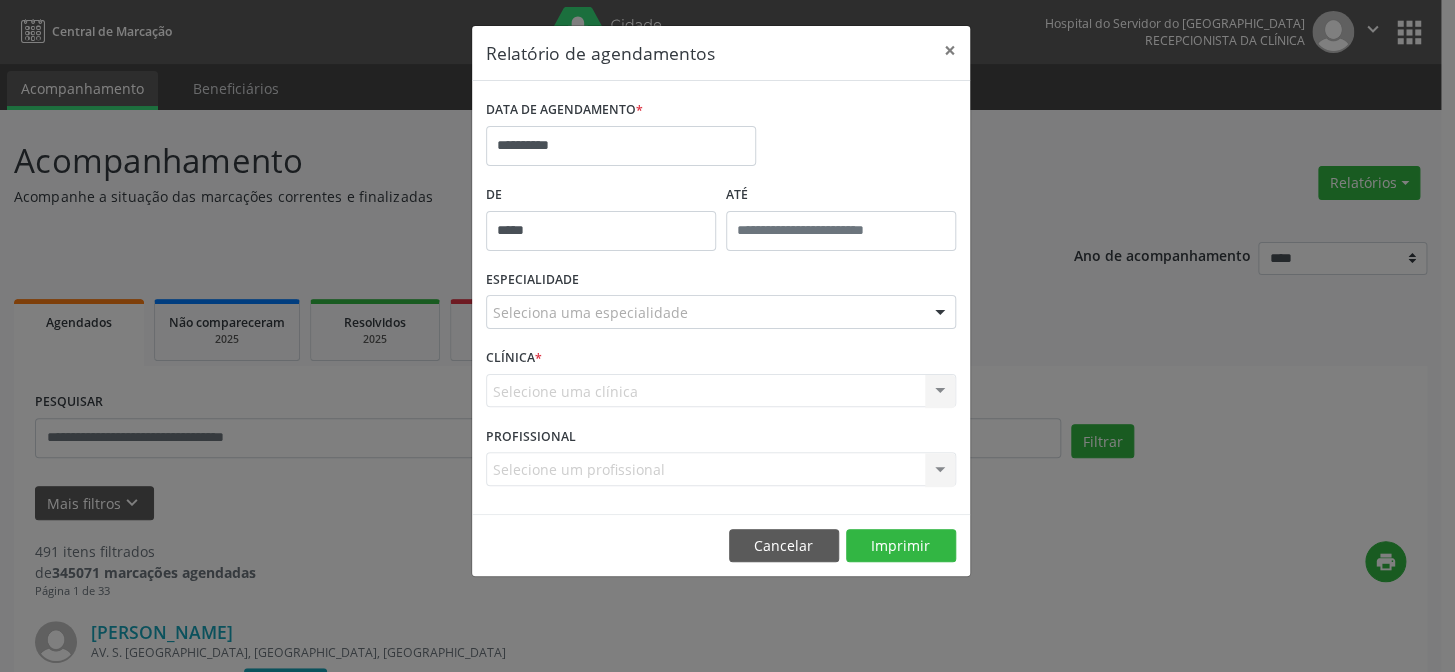 click on "*****" at bounding box center [601, 231] 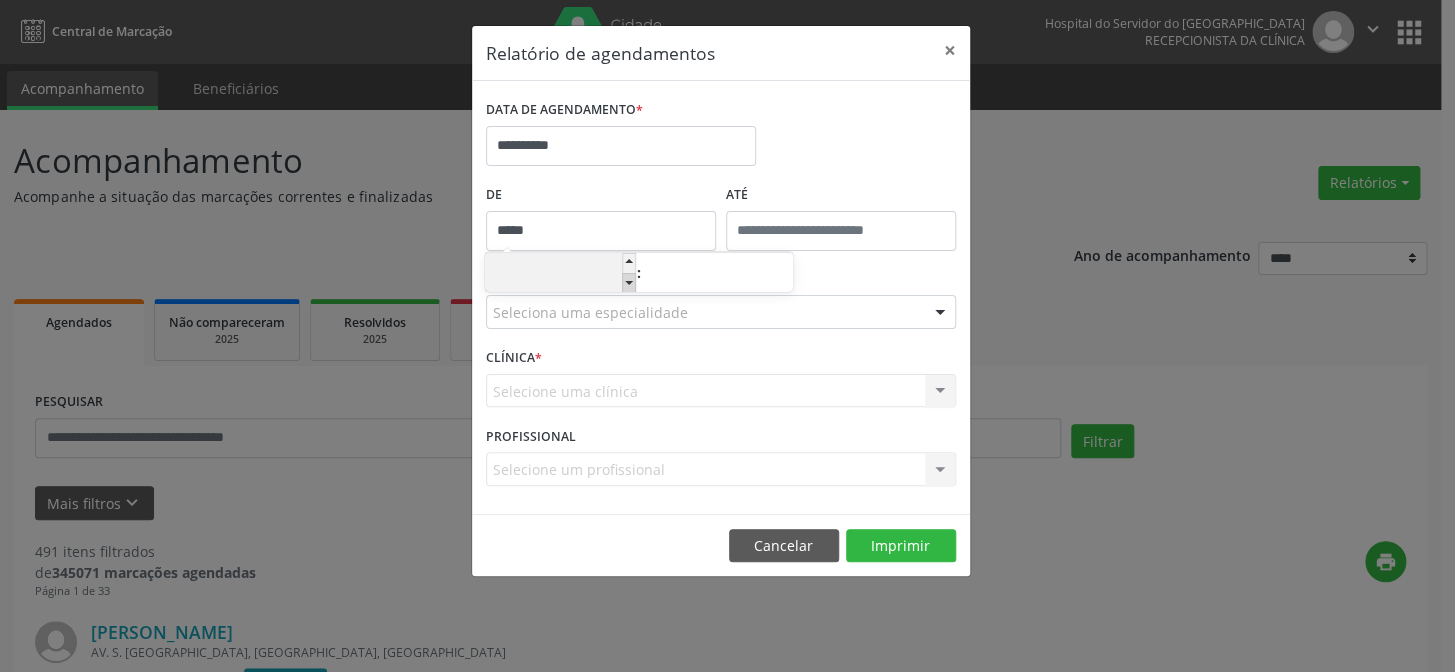 click at bounding box center [629, 283] 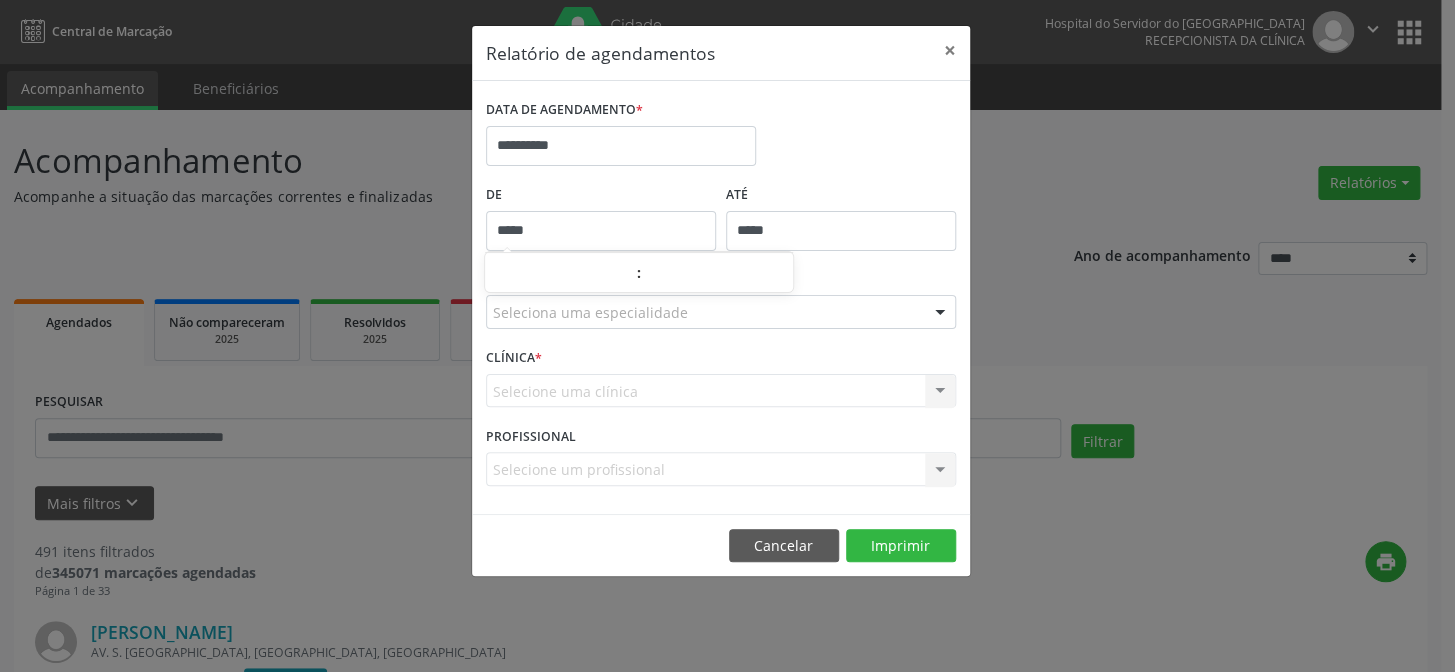click on "*****" at bounding box center (841, 231) 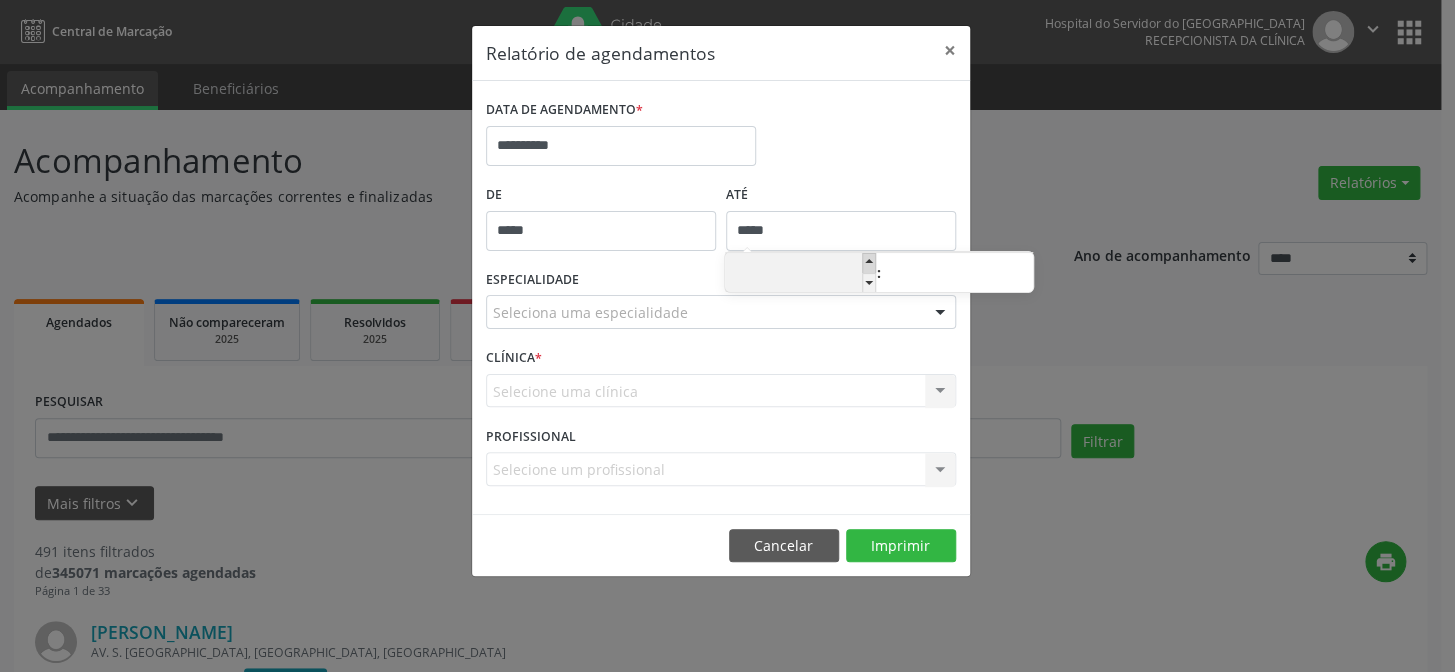 click at bounding box center (869, 263) 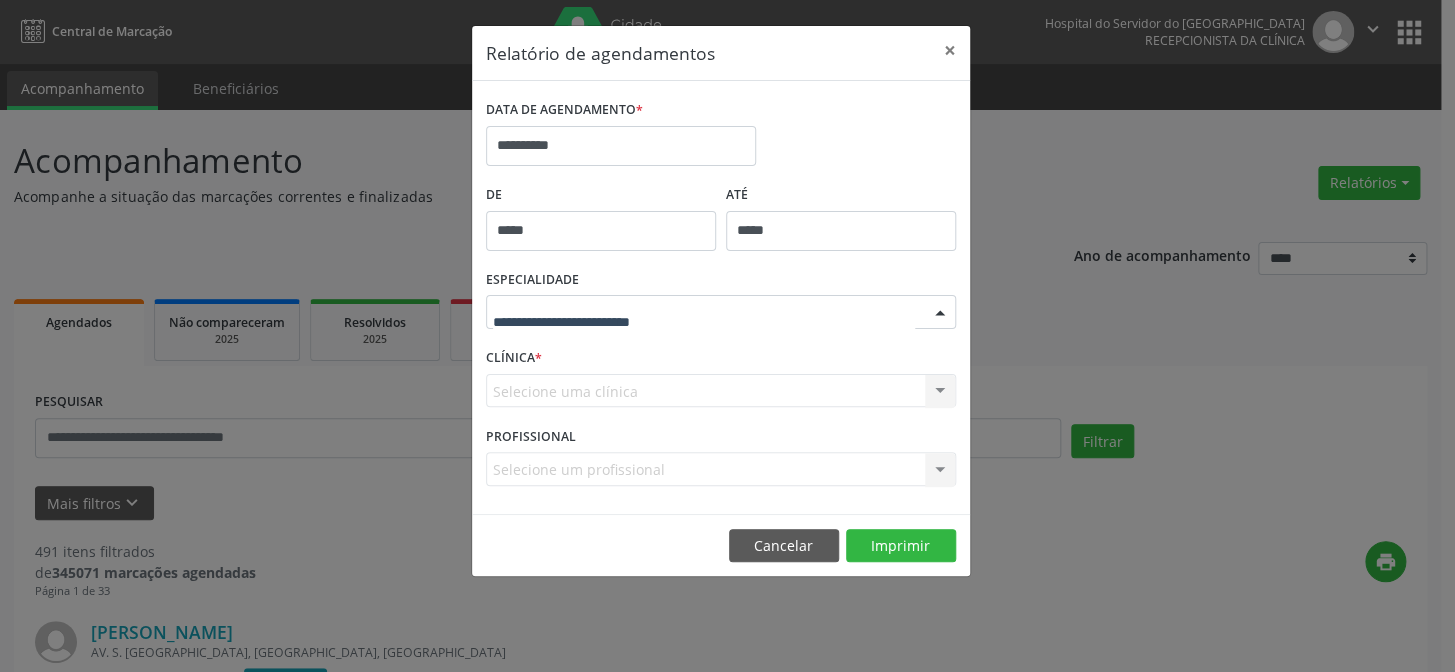 click at bounding box center [940, 313] 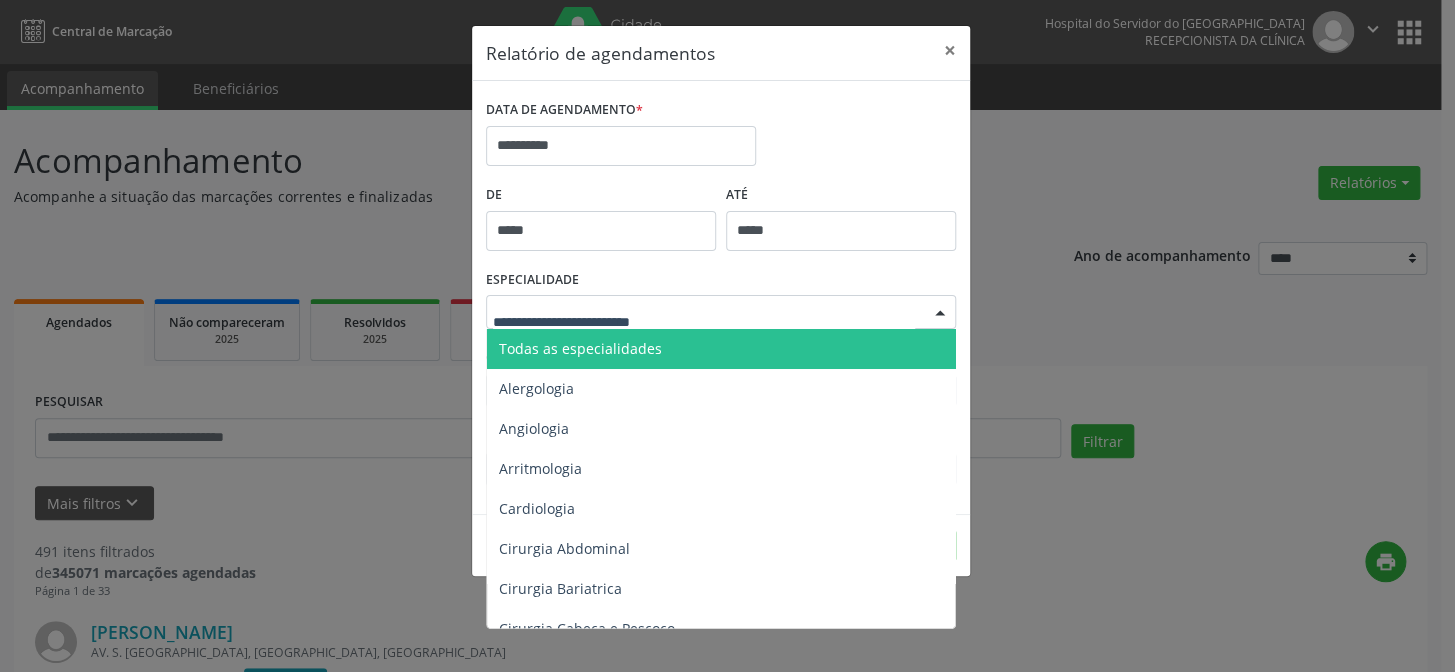 click on "Todas as especialidades" at bounding box center [722, 349] 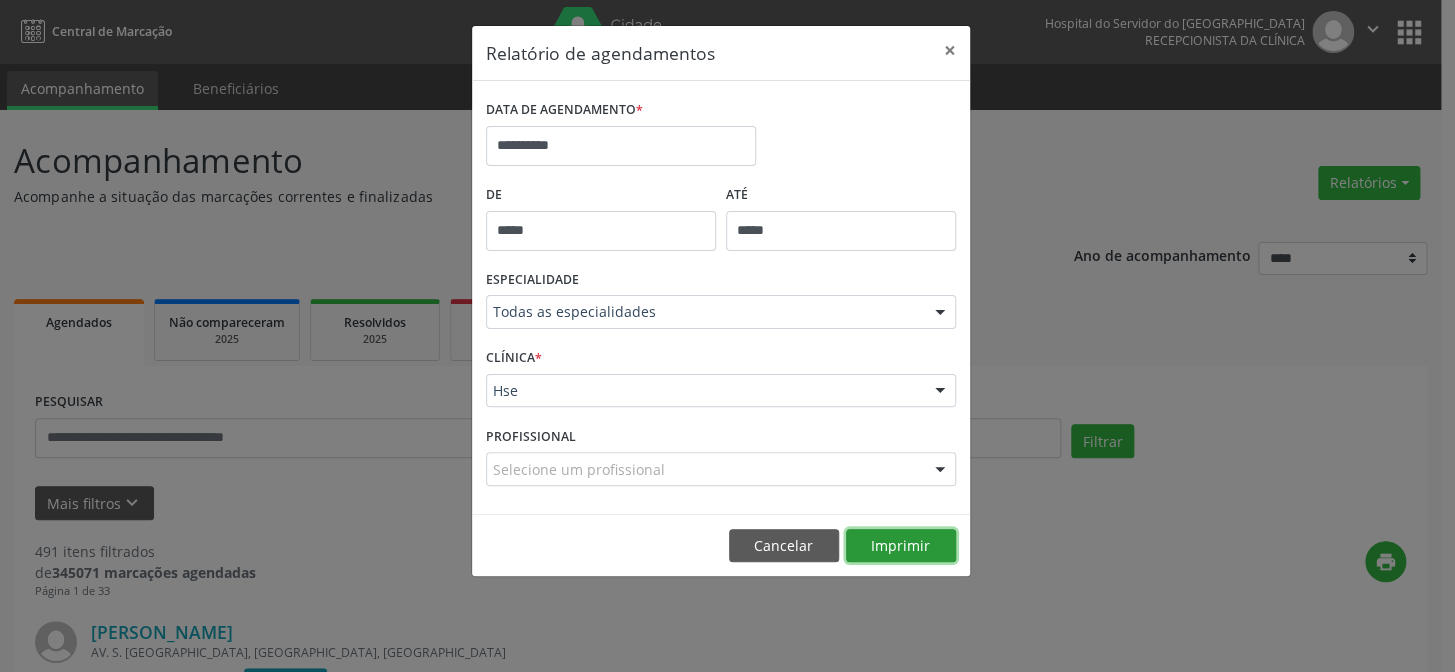 click on "Imprimir" at bounding box center [901, 546] 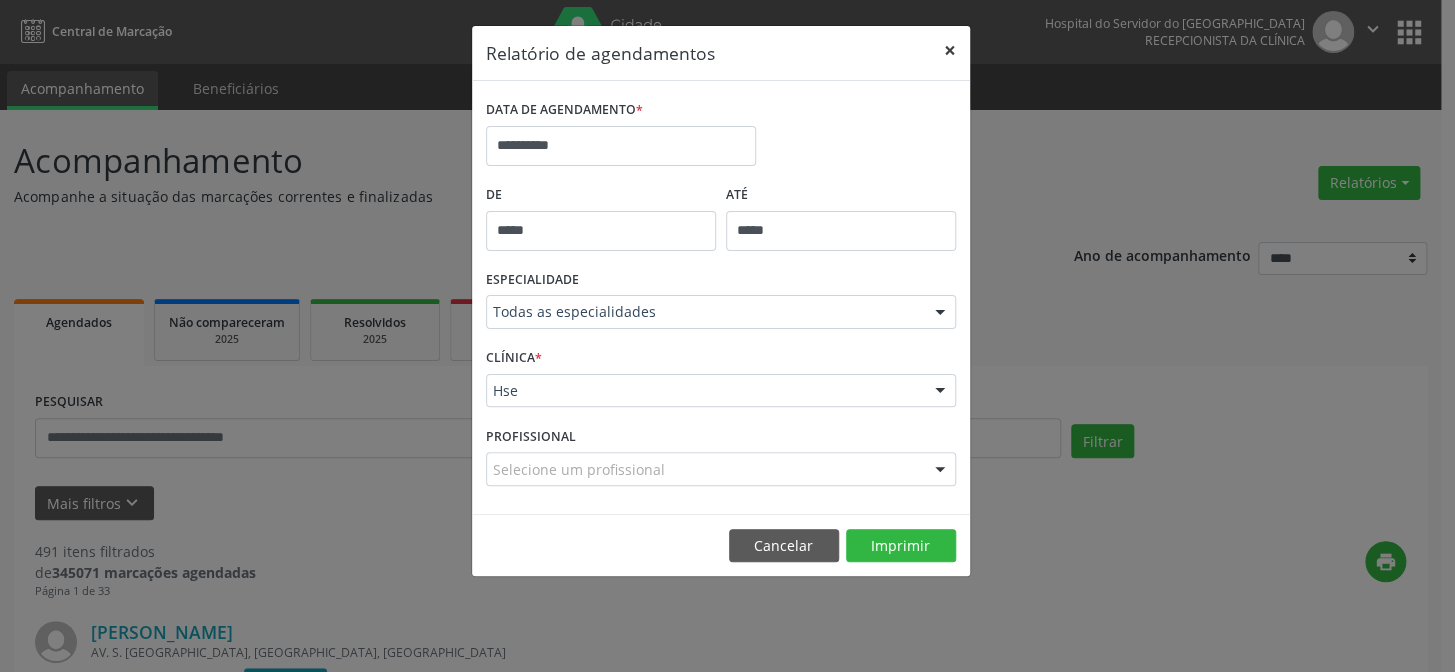 click on "×" at bounding box center [950, 50] 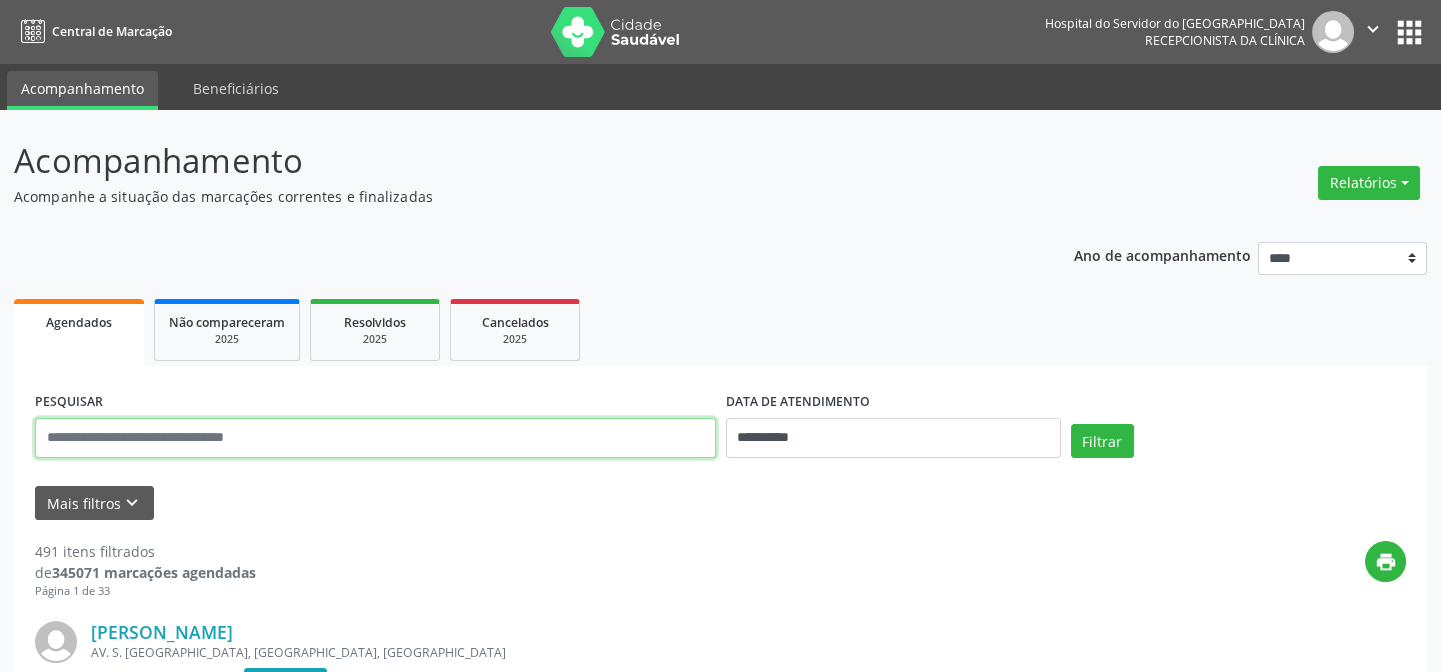 click at bounding box center [375, 438] 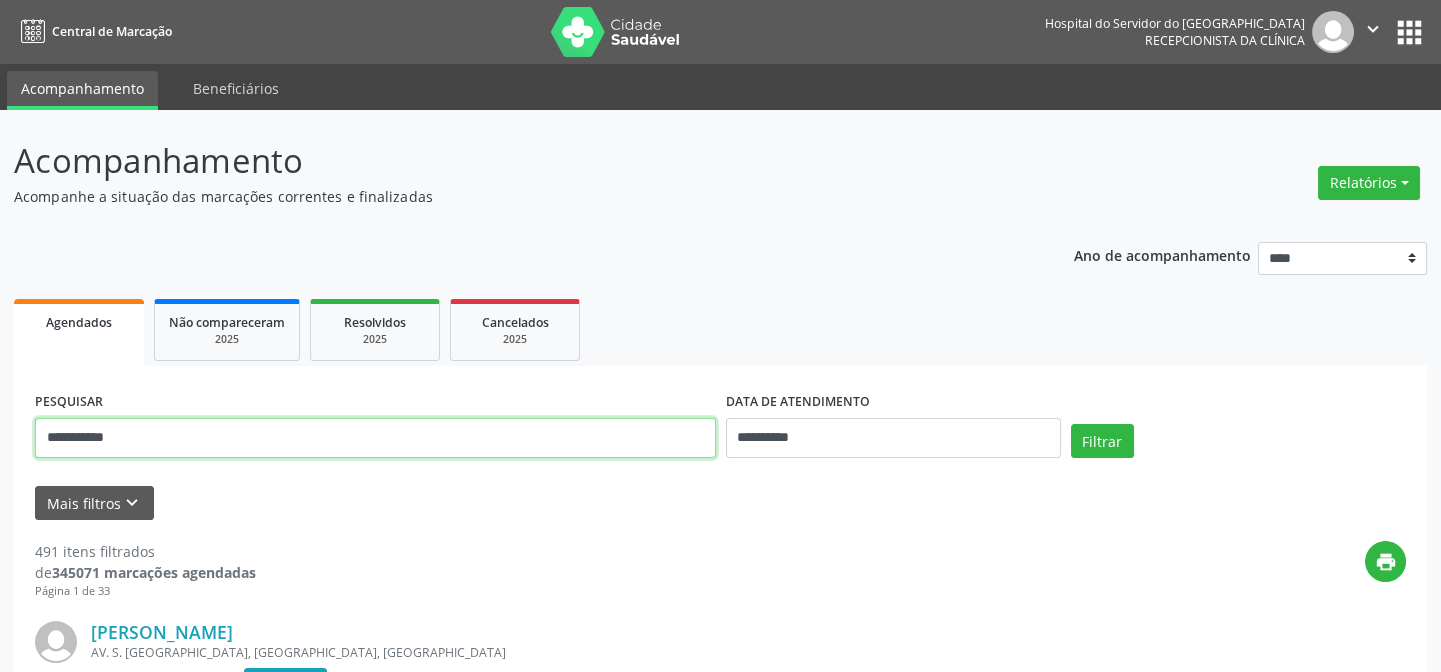 type on "**********" 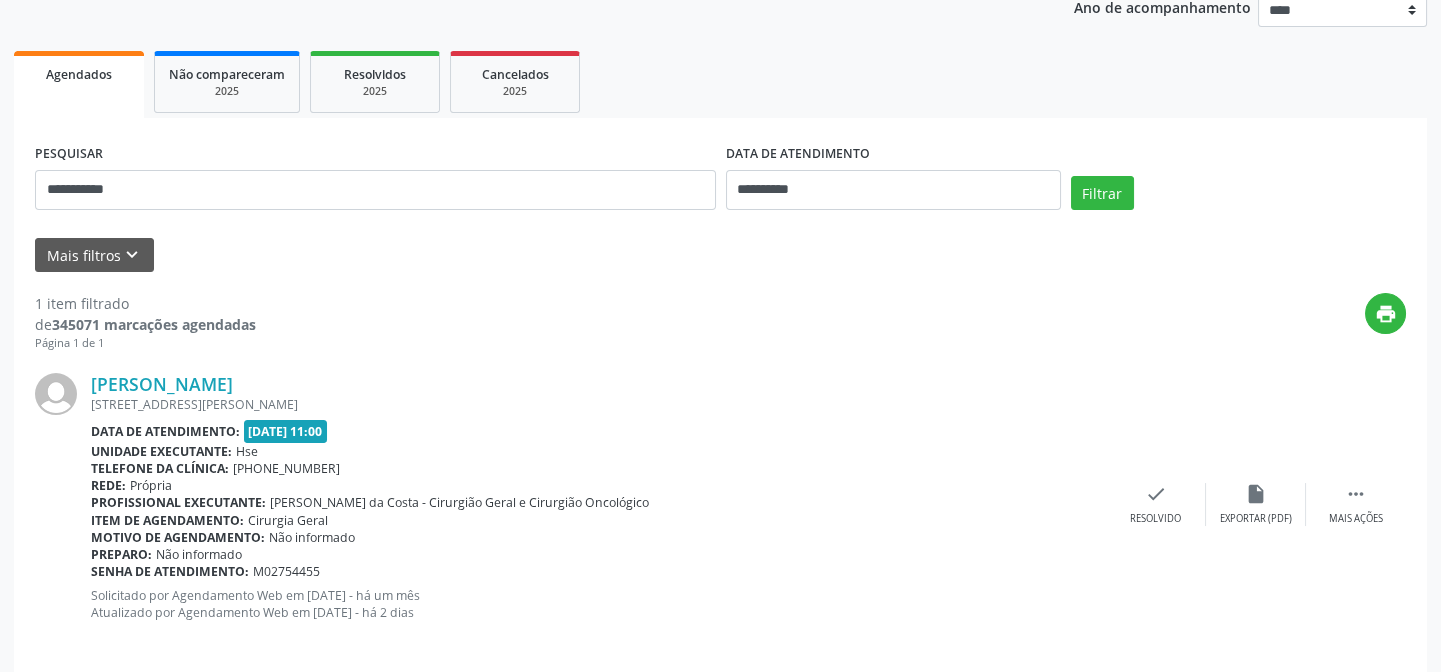 scroll, scrollTop: 267, scrollLeft: 0, axis: vertical 